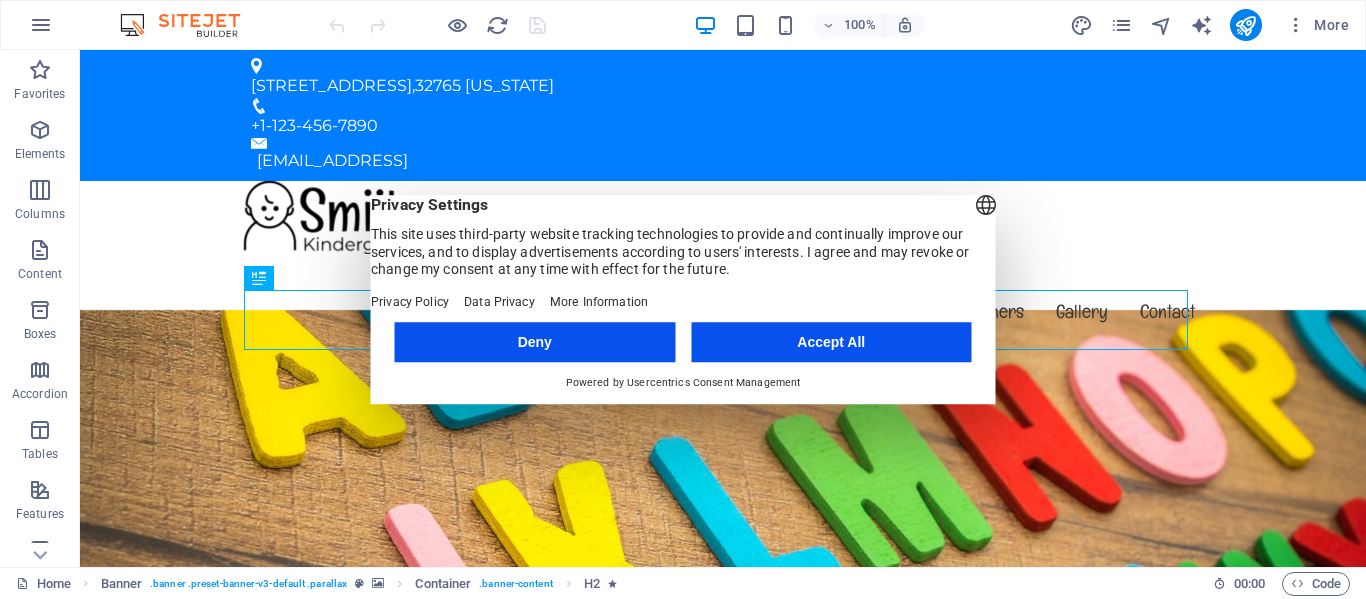 scroll, scrollTop: 0, scrollLeft: 0, axis: both 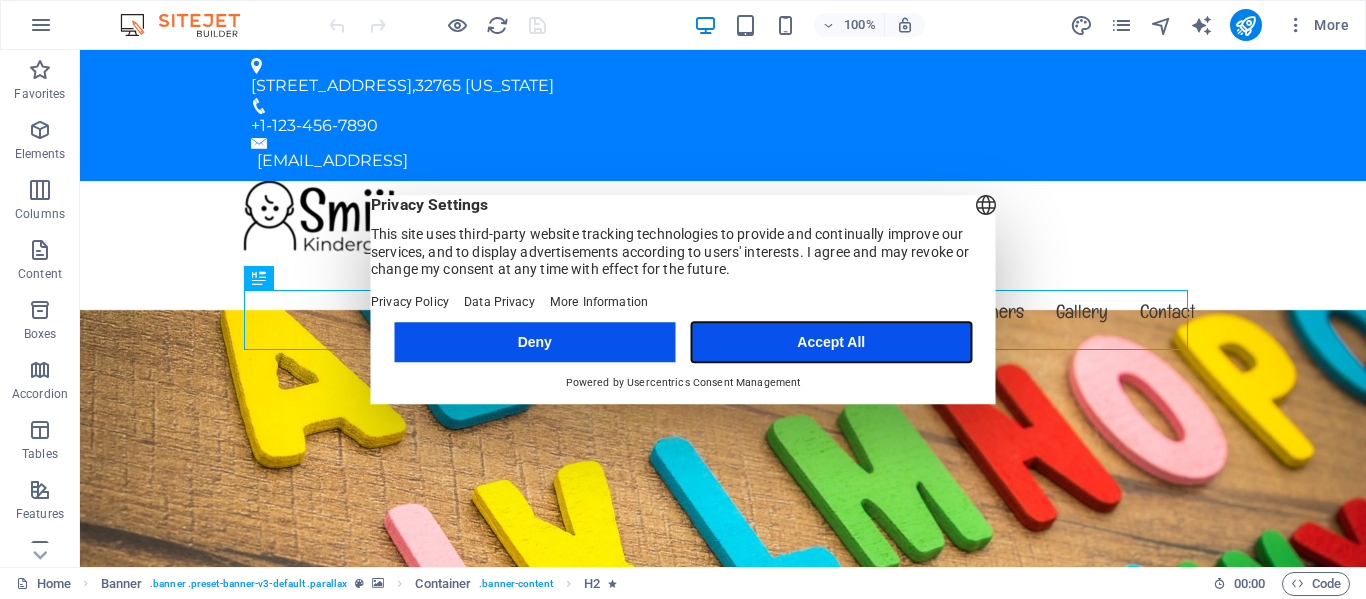 click on "Accept All" at bounding box center [831, 342] 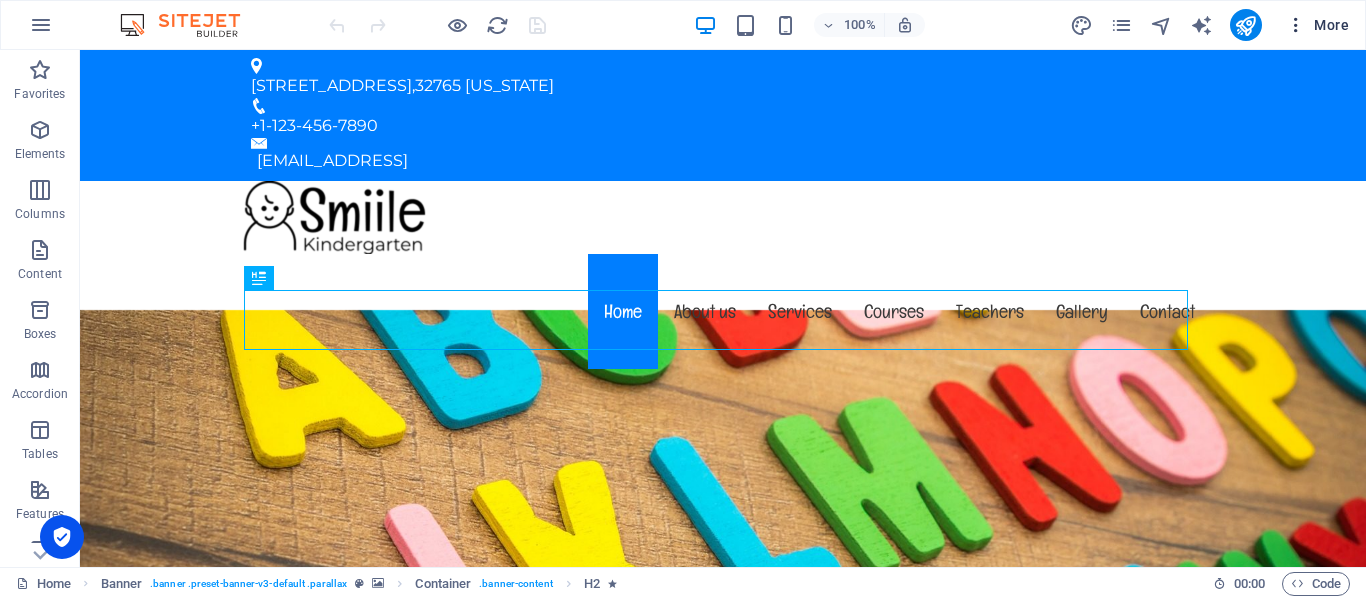 click on "More" at bounding box center [1317, 25] 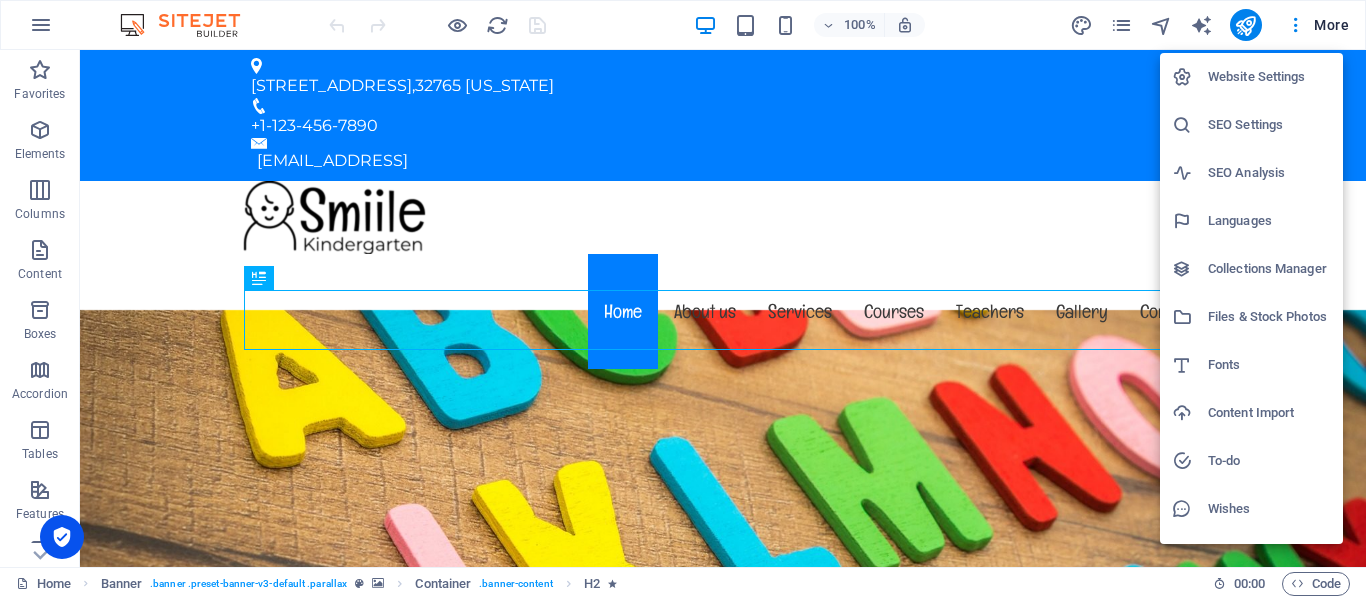 click at bounding box center (683, 299) 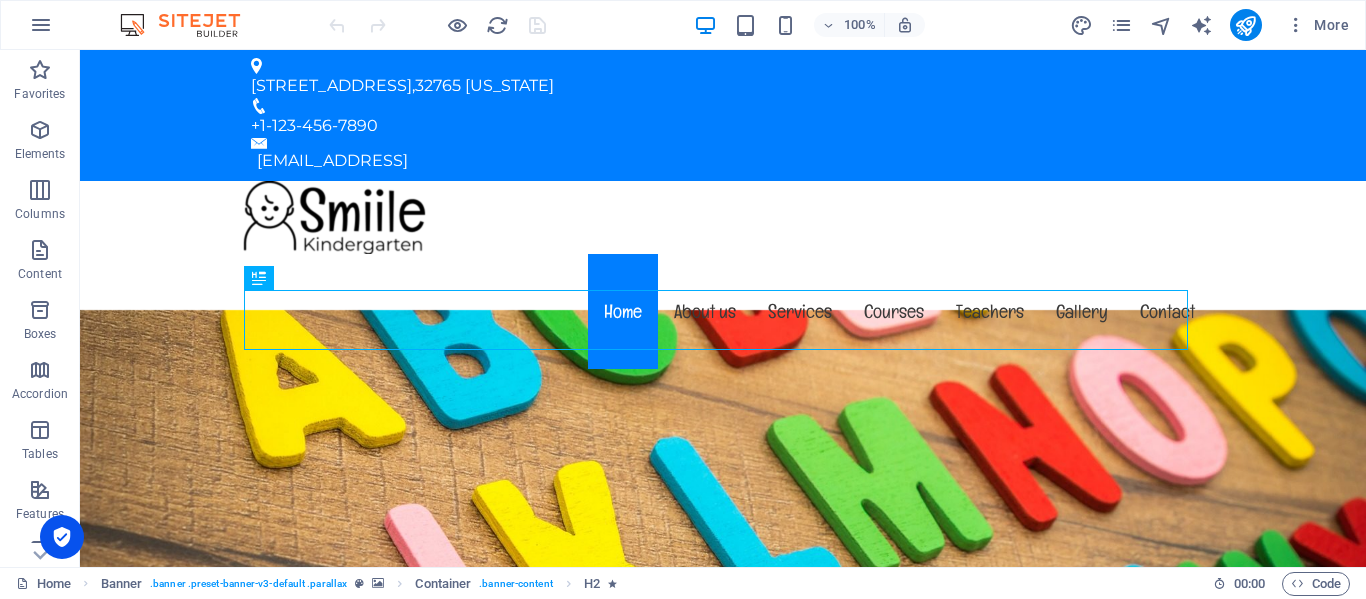 click at bounding box center [1296, 25] 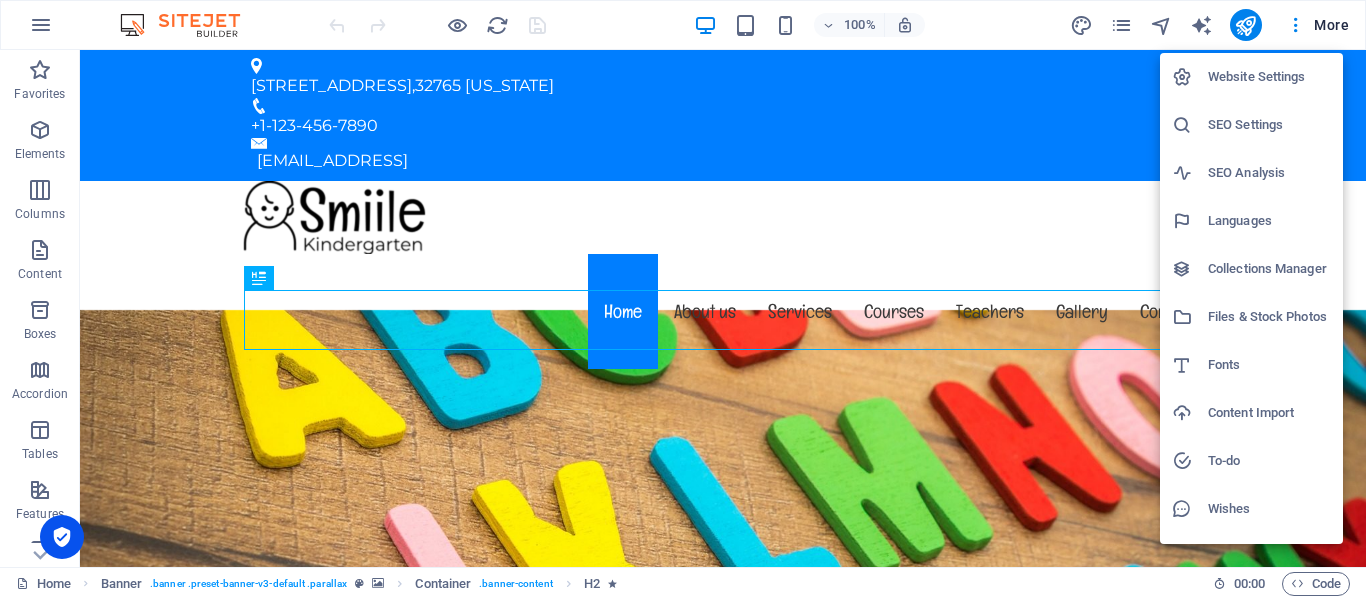 click at bounding box center (683, 299) 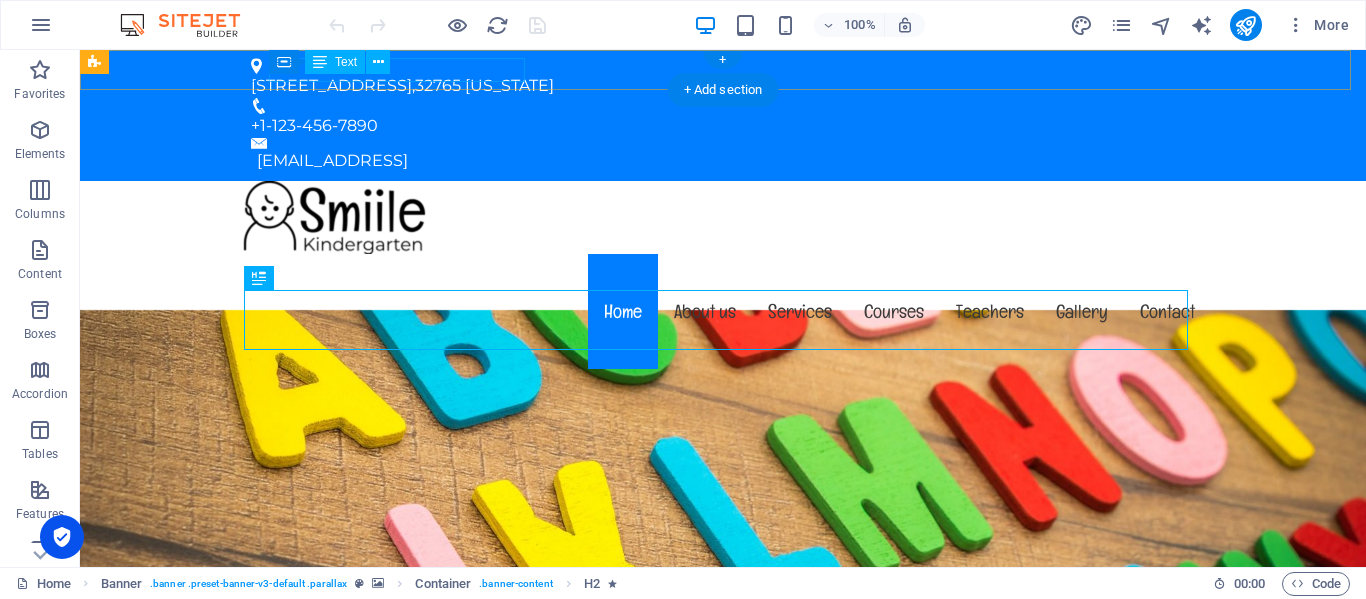 click on "[STREET_ADDRESS][US_STATE]" at bounding box center (715, 86) 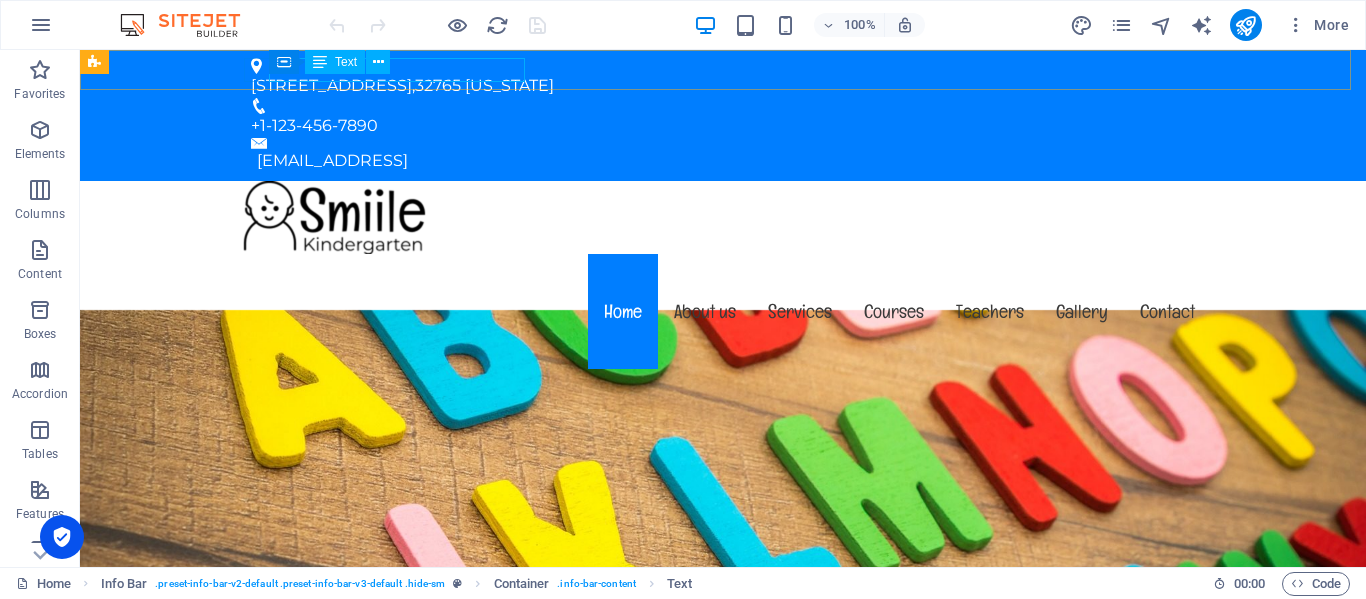click on "Text" at bounding box center (346, 62) 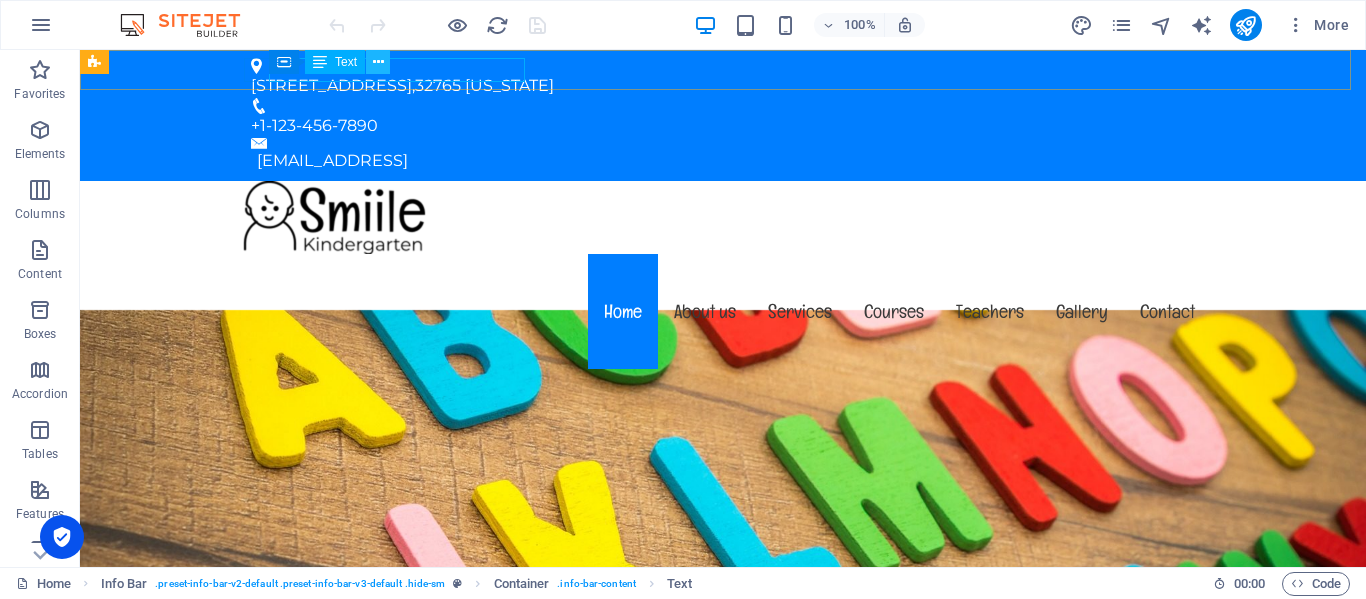 click at bounding box center [378, 62] 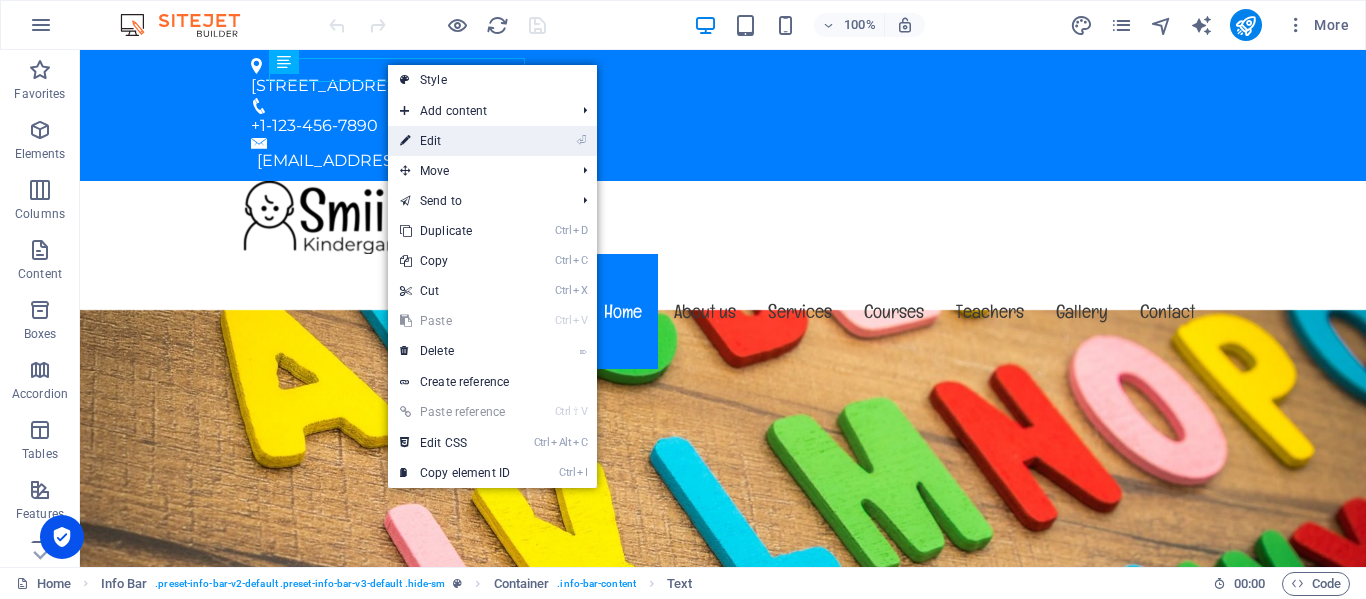 click on "⏎  Edit" at bounding box center [455, 141] 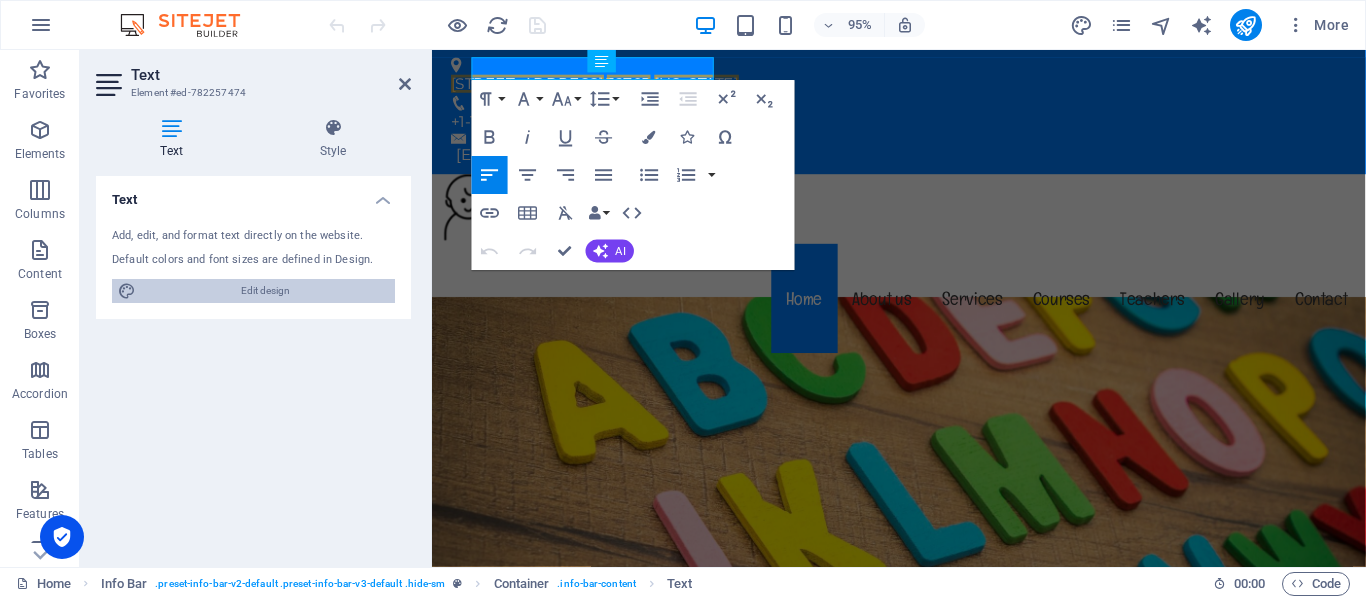 click on "Edit design" at bounding box center [265, 291] 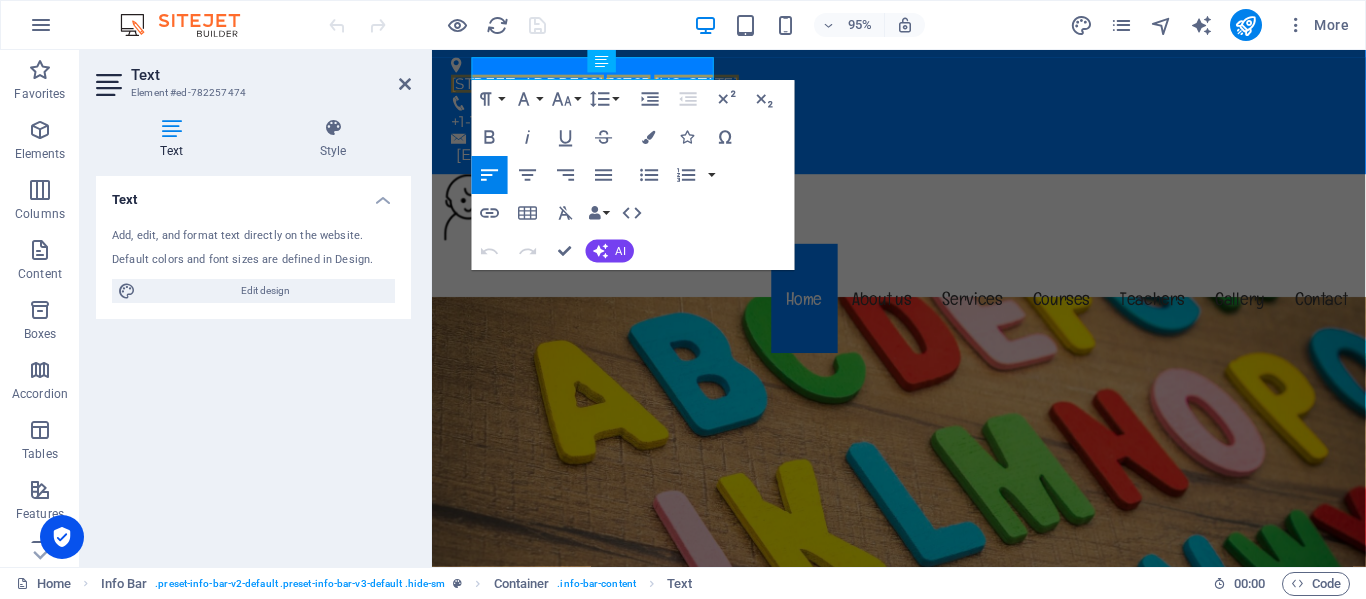 select on "px" 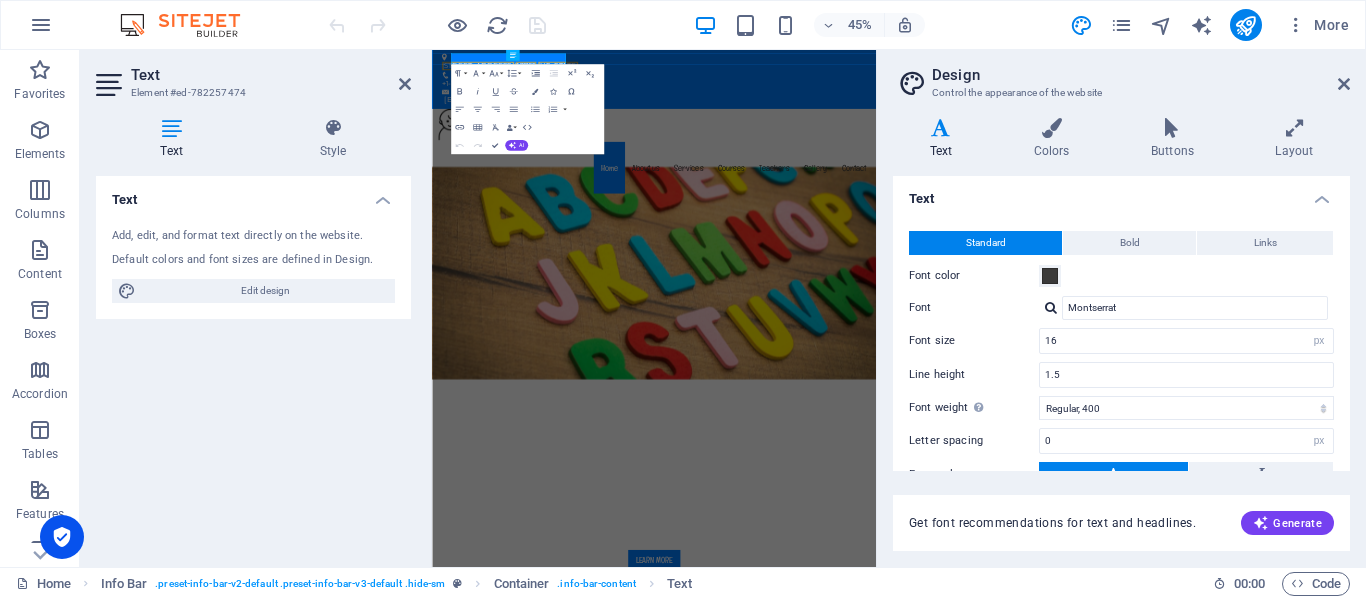scroll, scrollTop: 0, scrollLeft: 0, axis: both 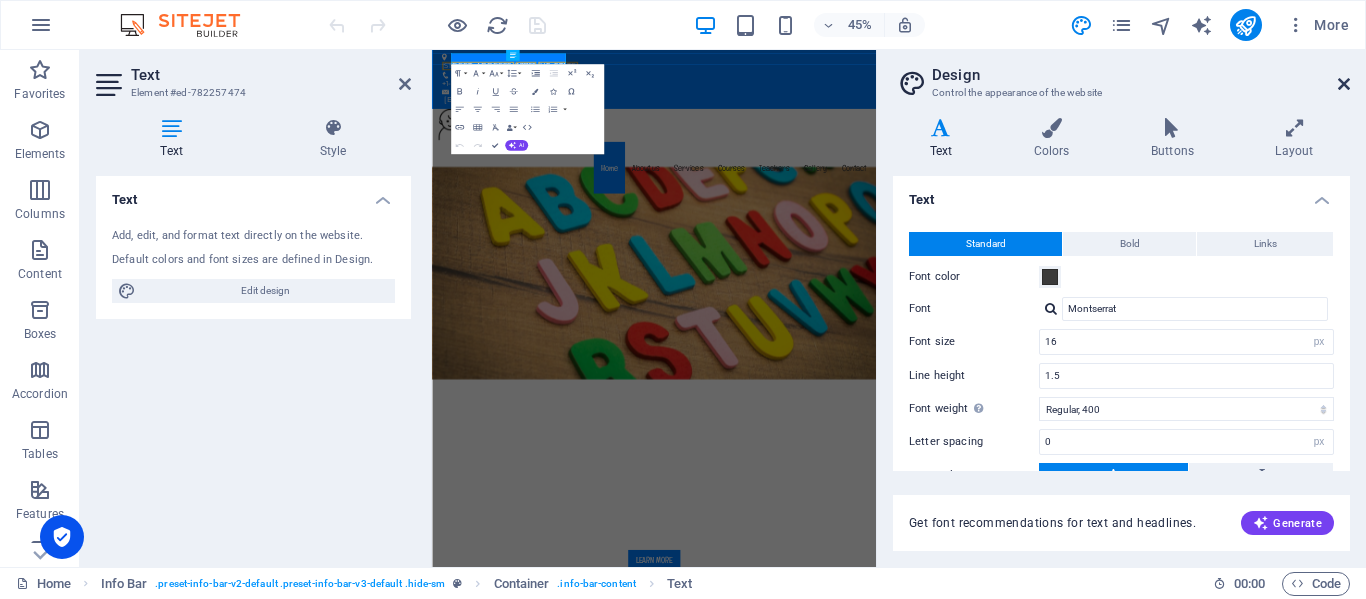 click at bounding box center (1344, 84) 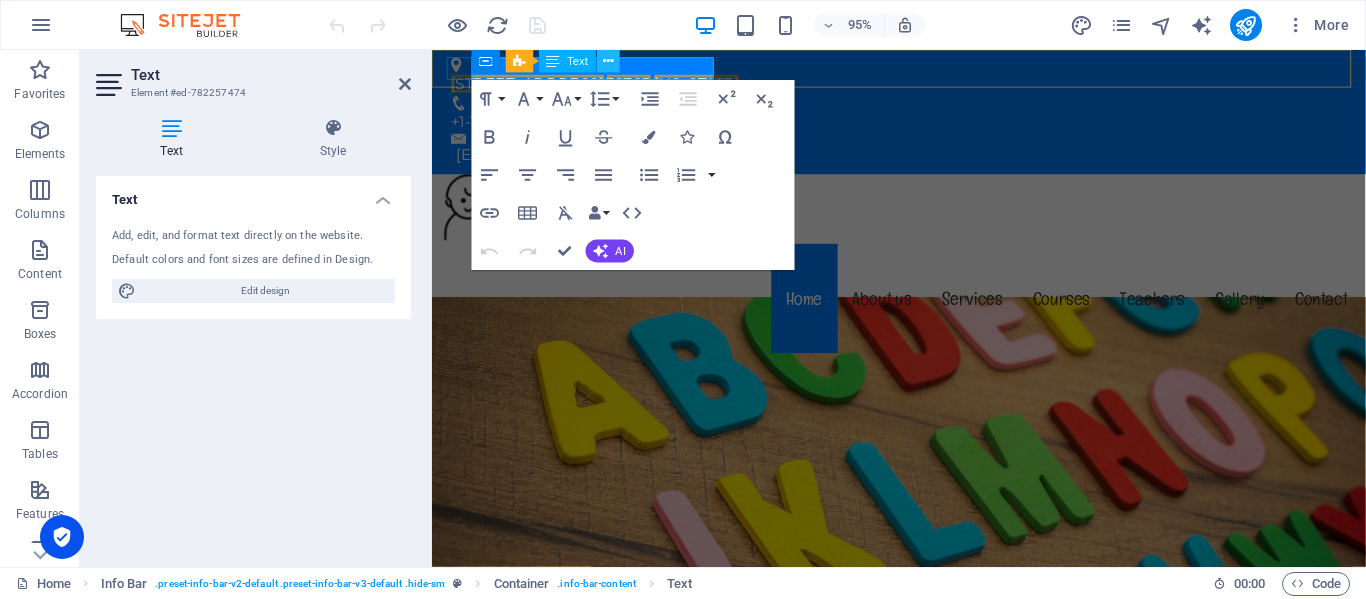 click at bounding box center (608, 61) 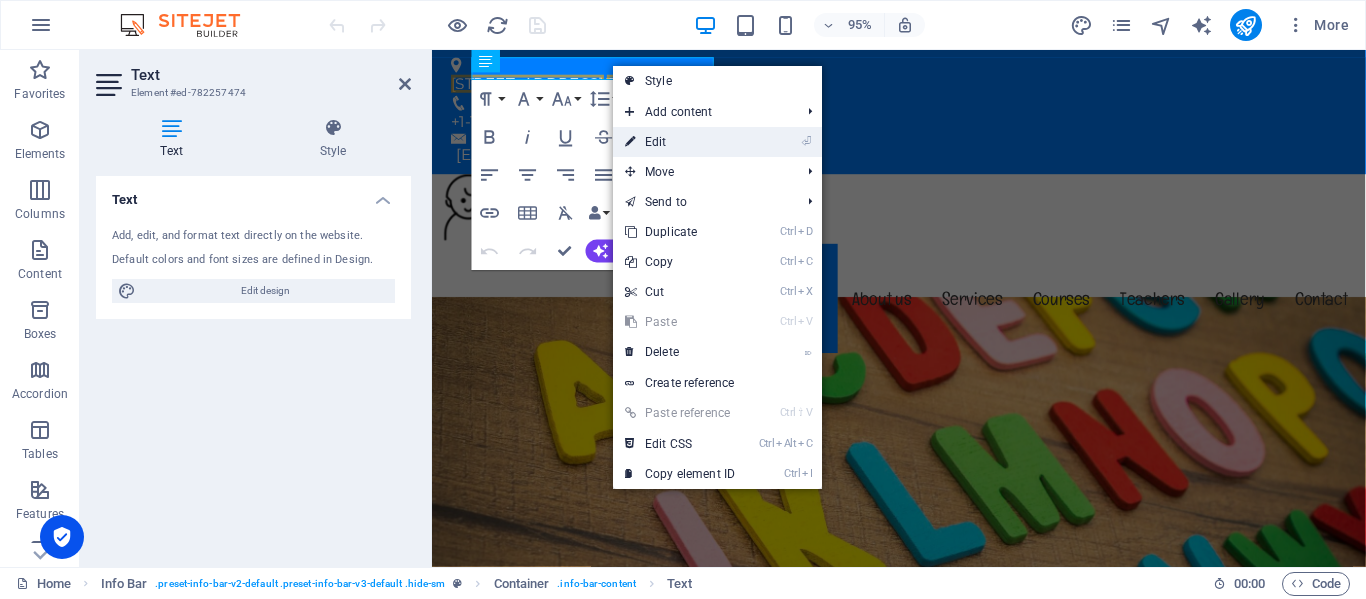 click on "⏎  Edit" at bounding box center (680, 142) 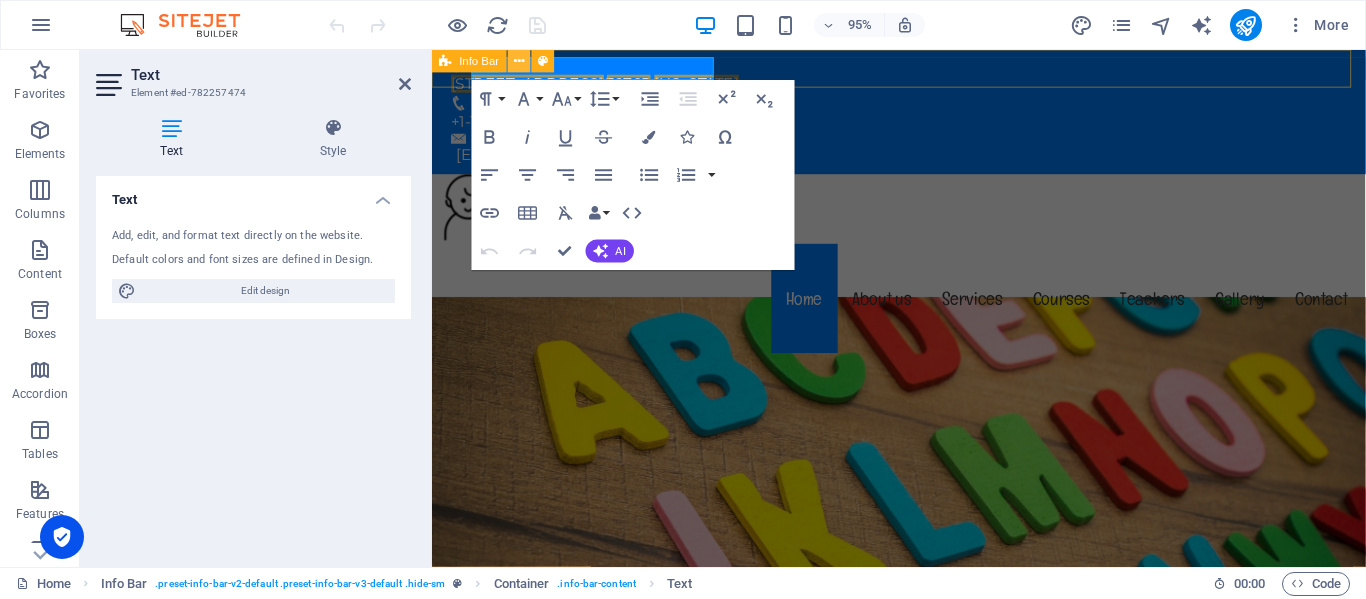 click at bounding box center [519, 61] 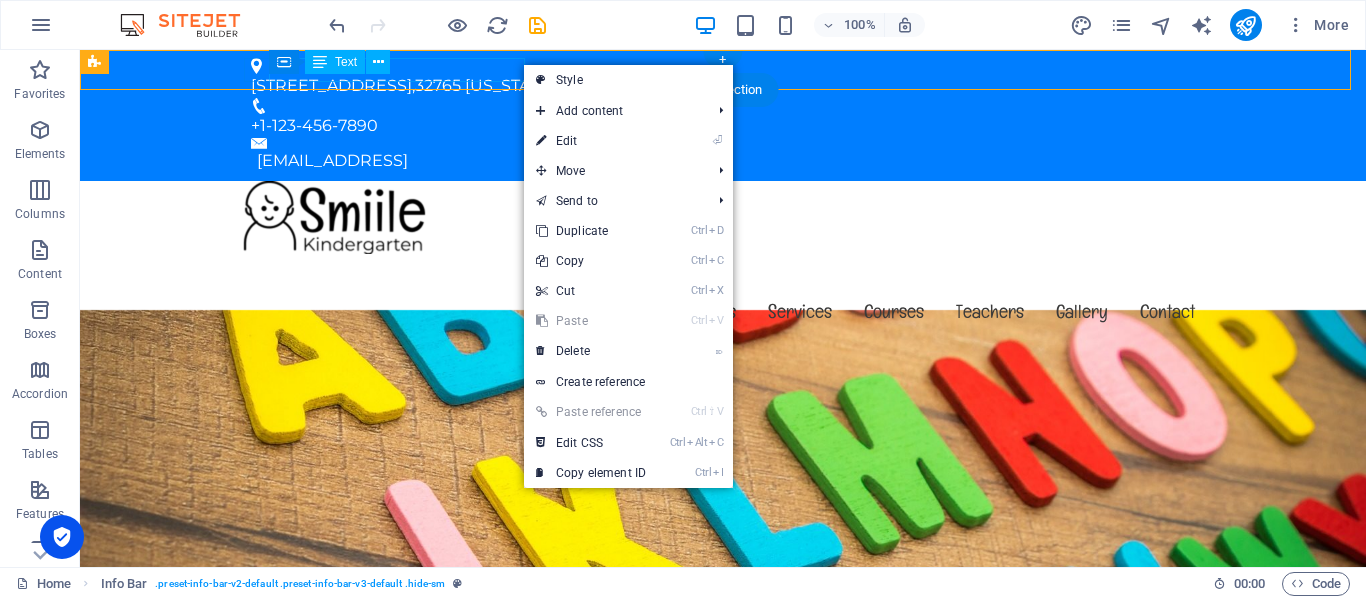 click on "[STREET_ADDRESS][US_STATE]" at bounding box center (715, 86) 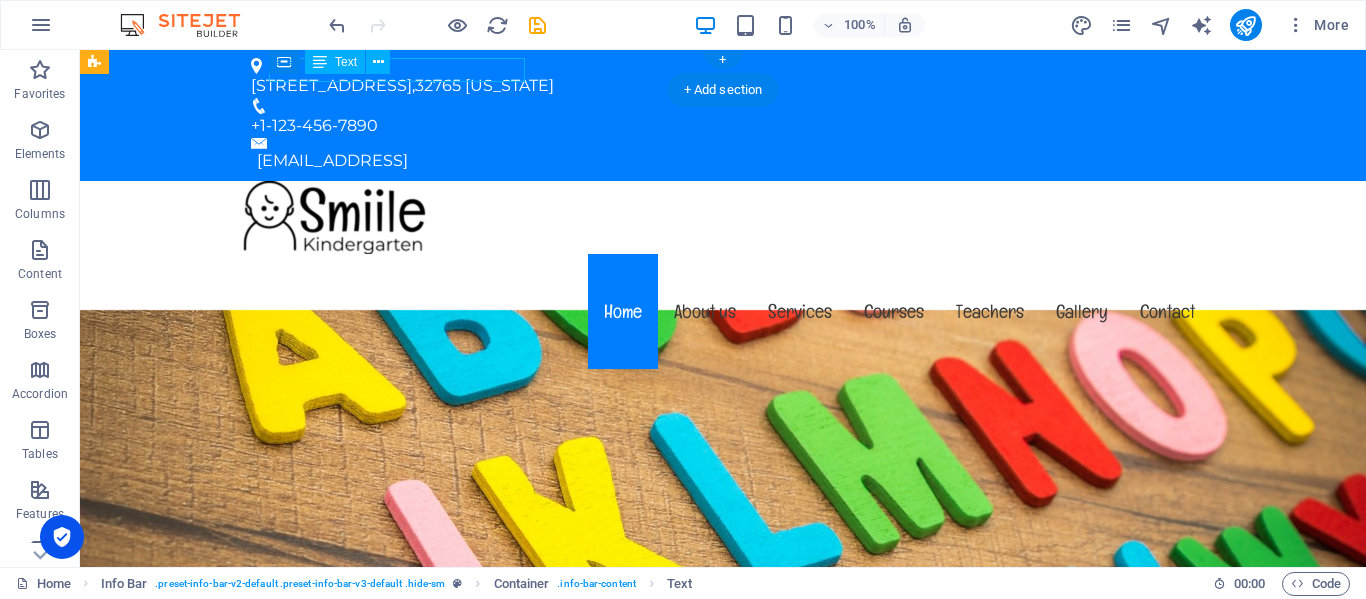 click on "[STREET_ADDRESS][US_STATE]" at bounding box center (715, 86) 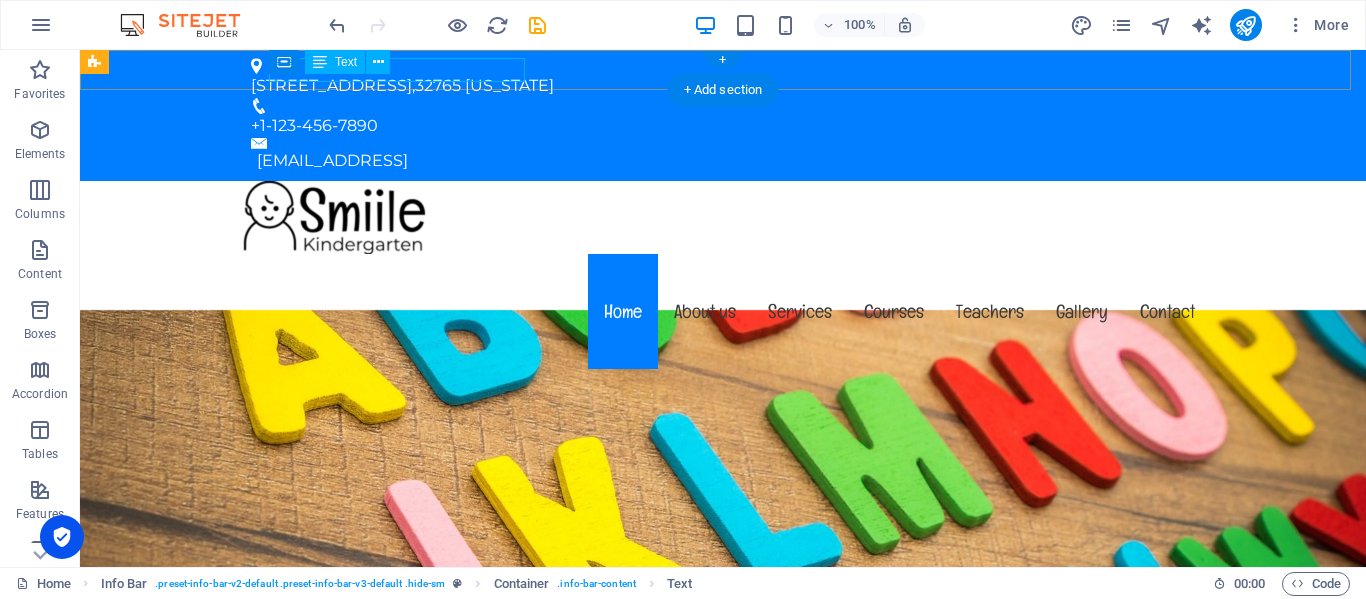 click on "[STREET_ADDRESS][US_STATE]" at bounding box center [715, 86] 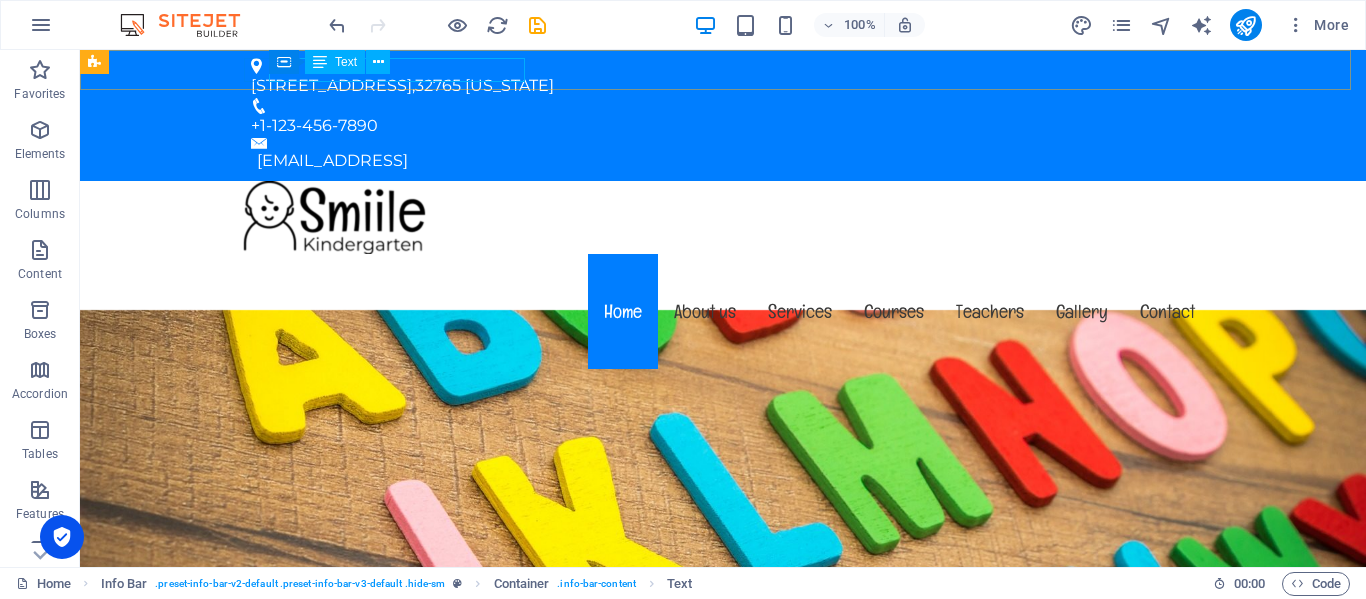 click on "Text" at bounding box center (346, 62) 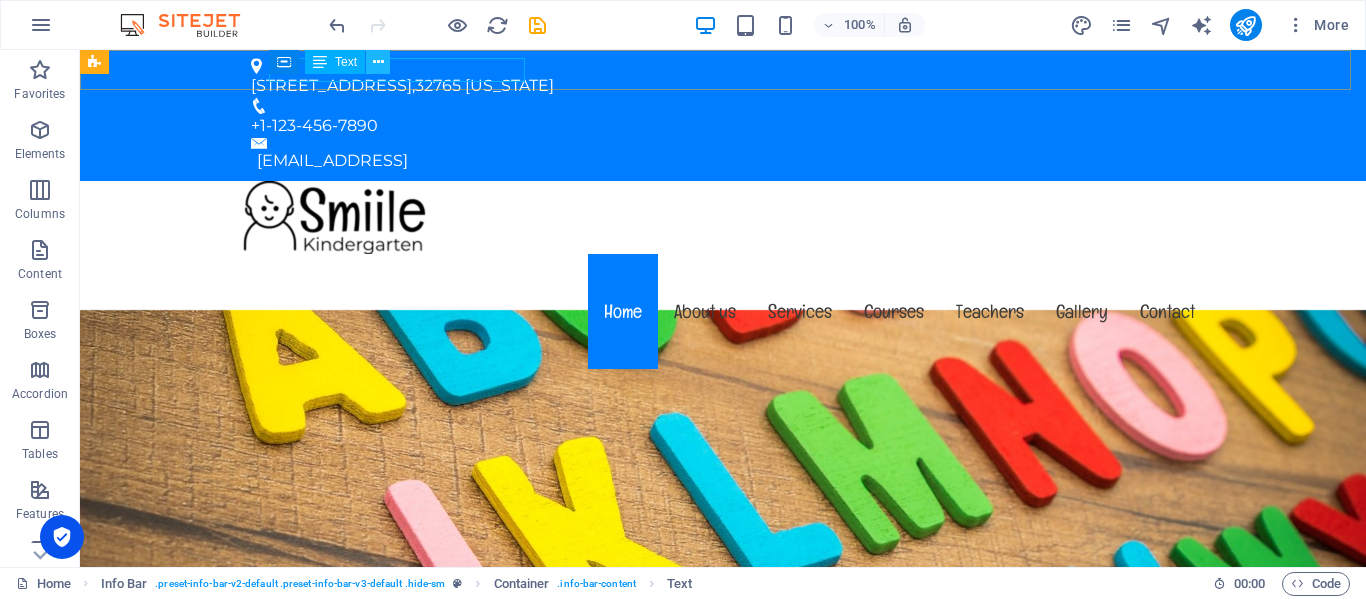 click at bounding box center [378, 62] 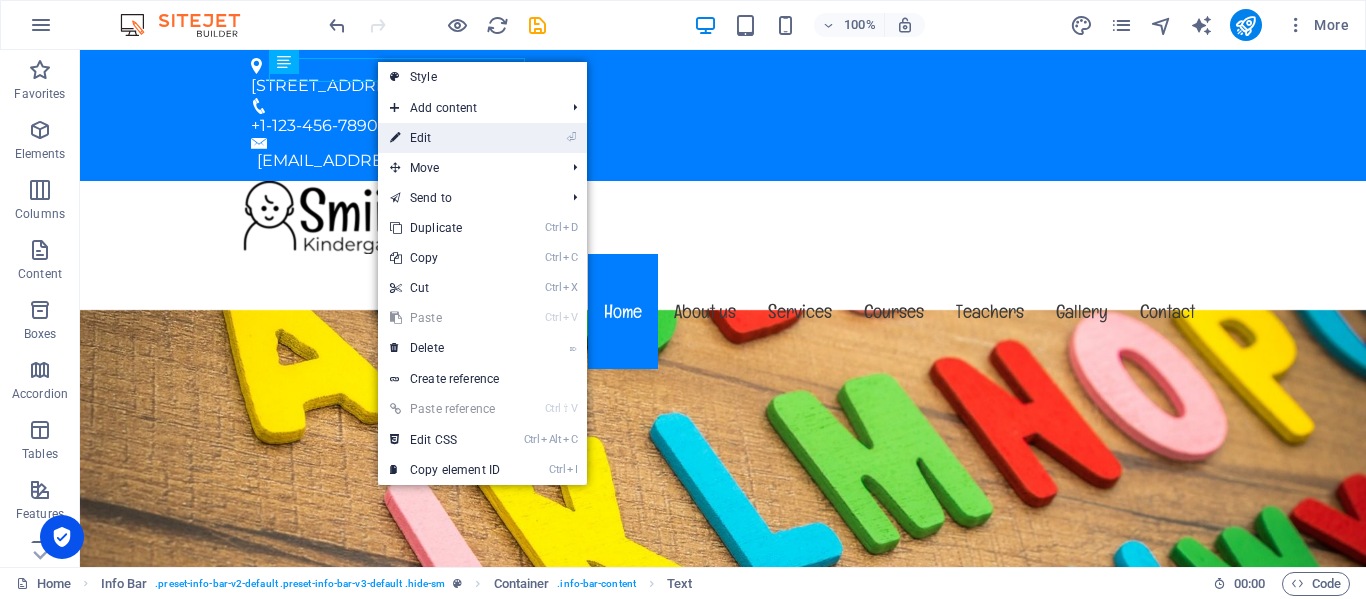 click on "⏎  Edit" at bounding box center (445, 138) 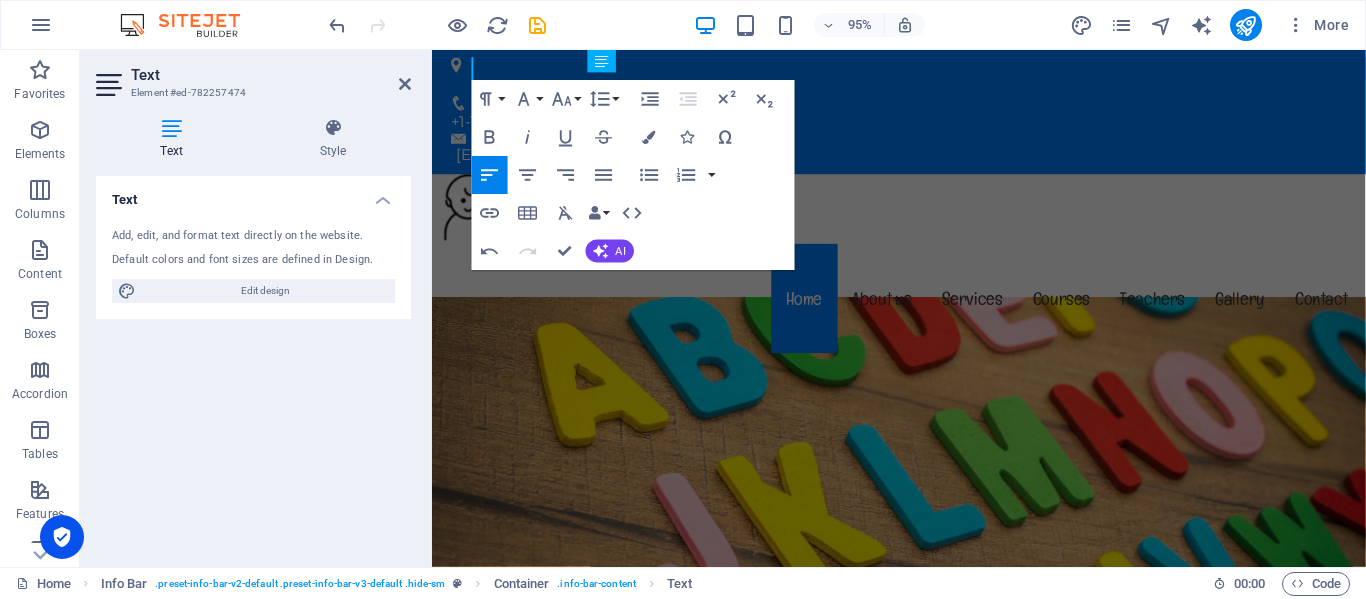type 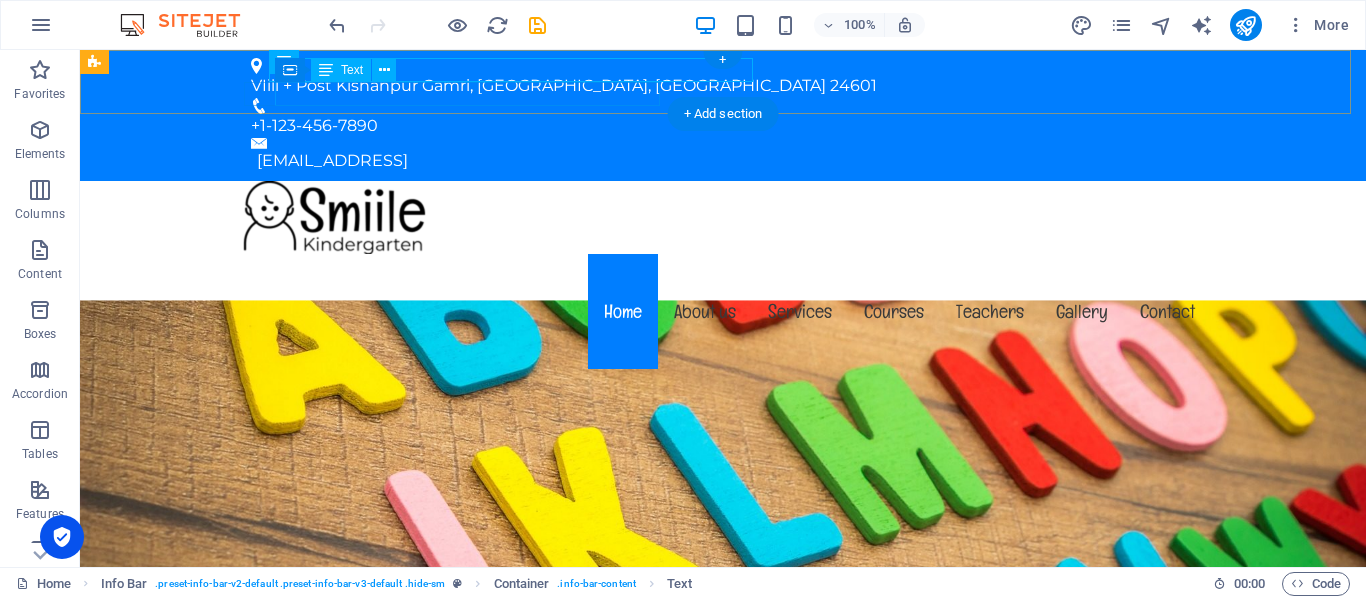 click on "[EMAIL_ADDRESS]" at bounding box center (726, 161) 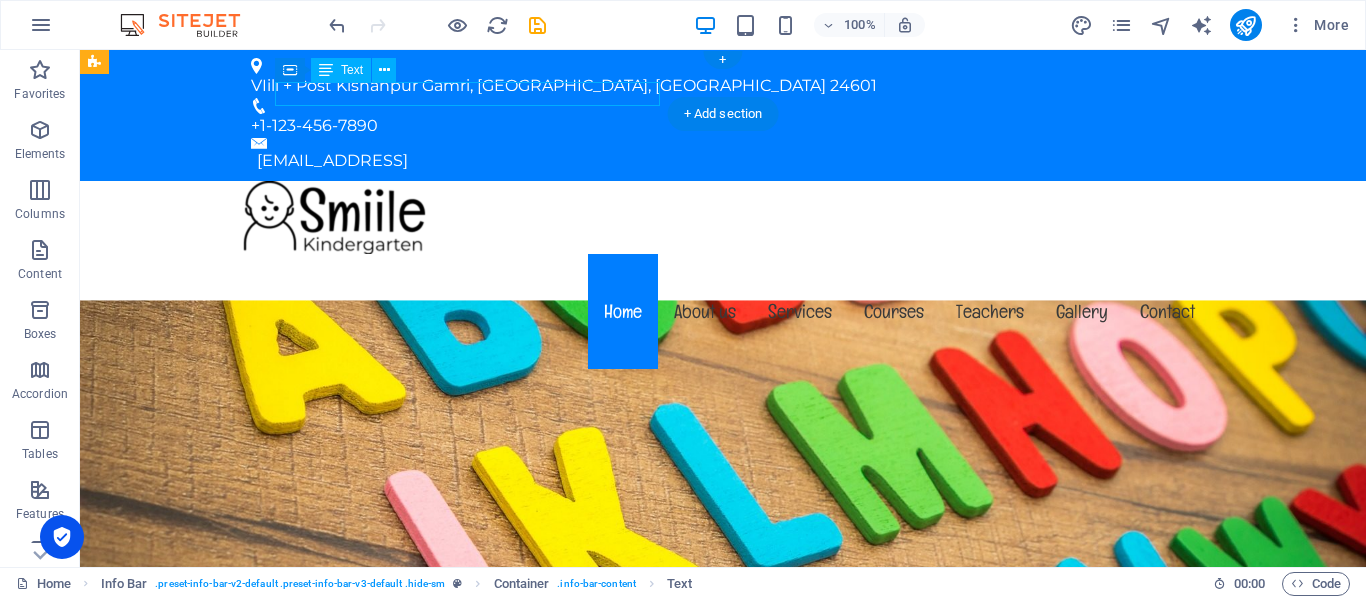 click on "[EMAIL_ADDRESS]" at bounding box center [726, 161] 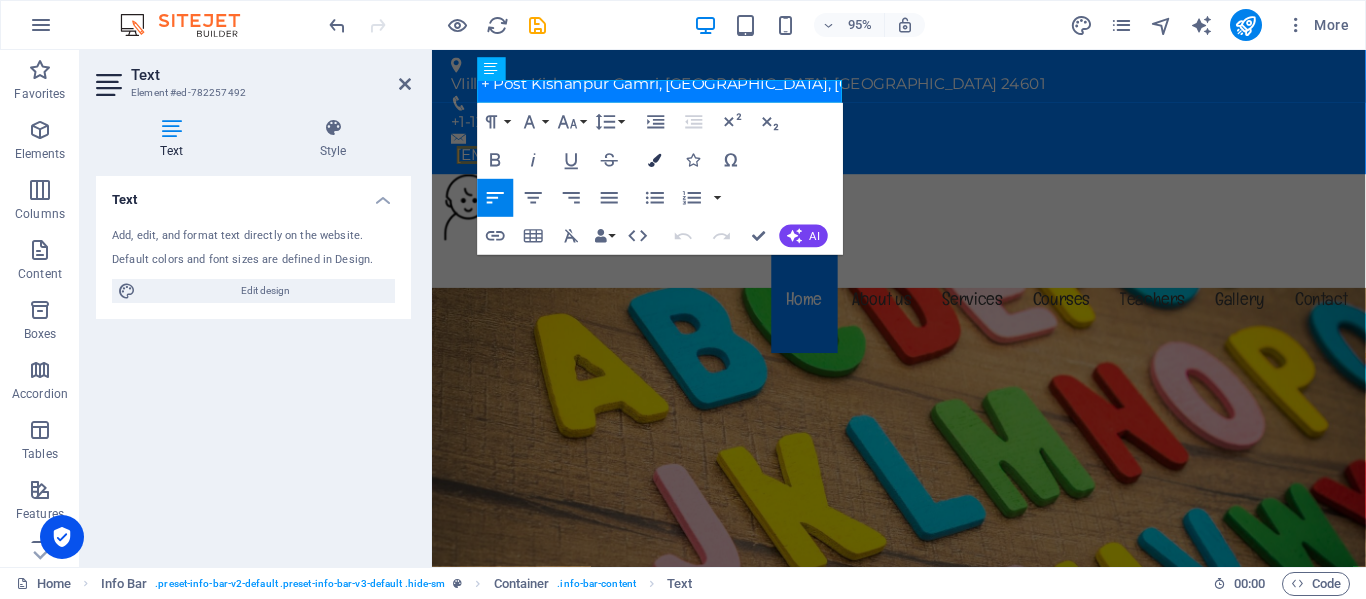 type 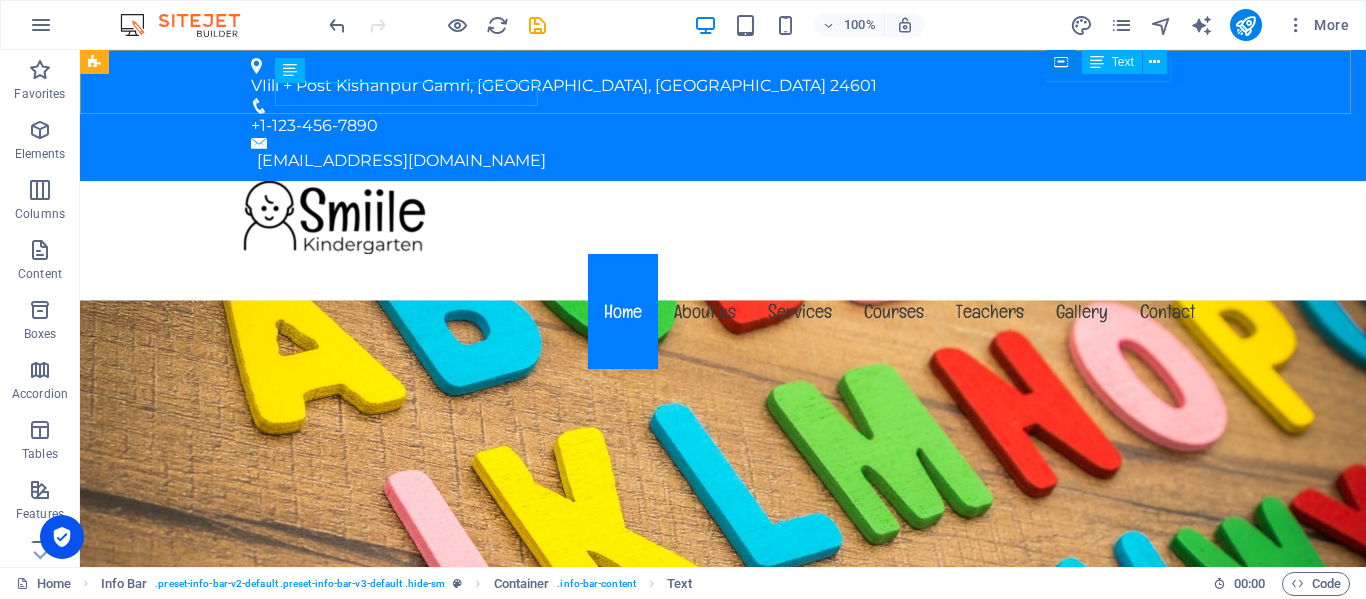 click on "Text" at bounding box center [1112, 62] 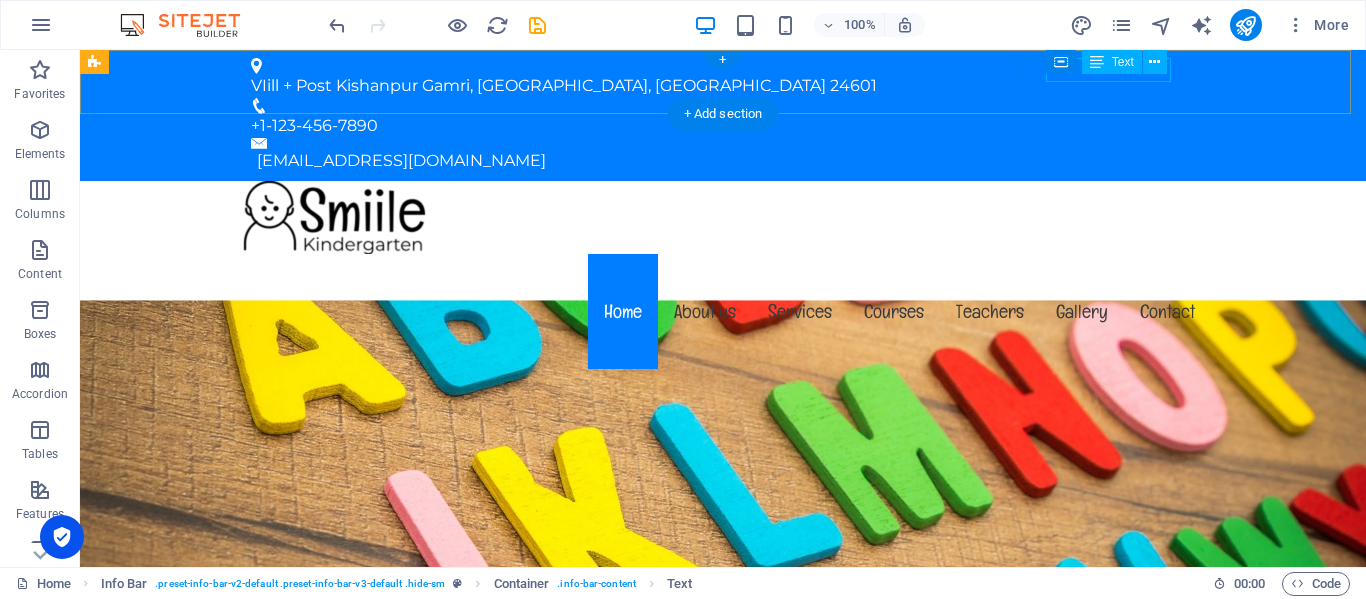 click on "+1-123-456-7890" at bounding box center (715, 126) 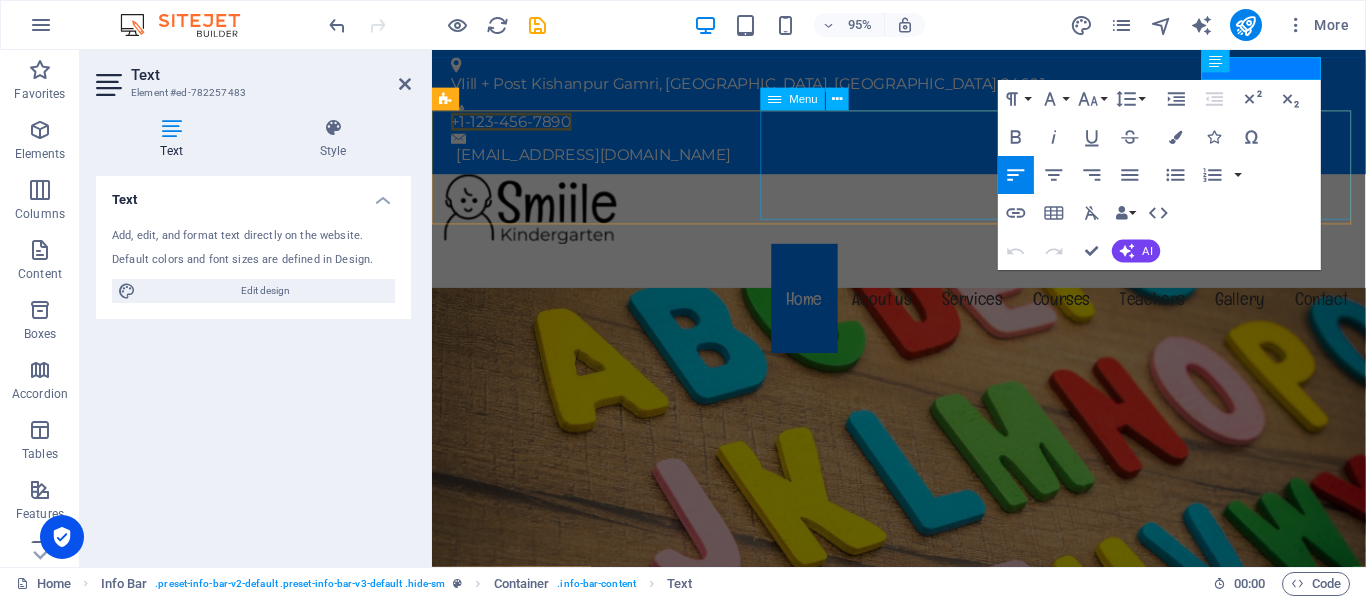 type 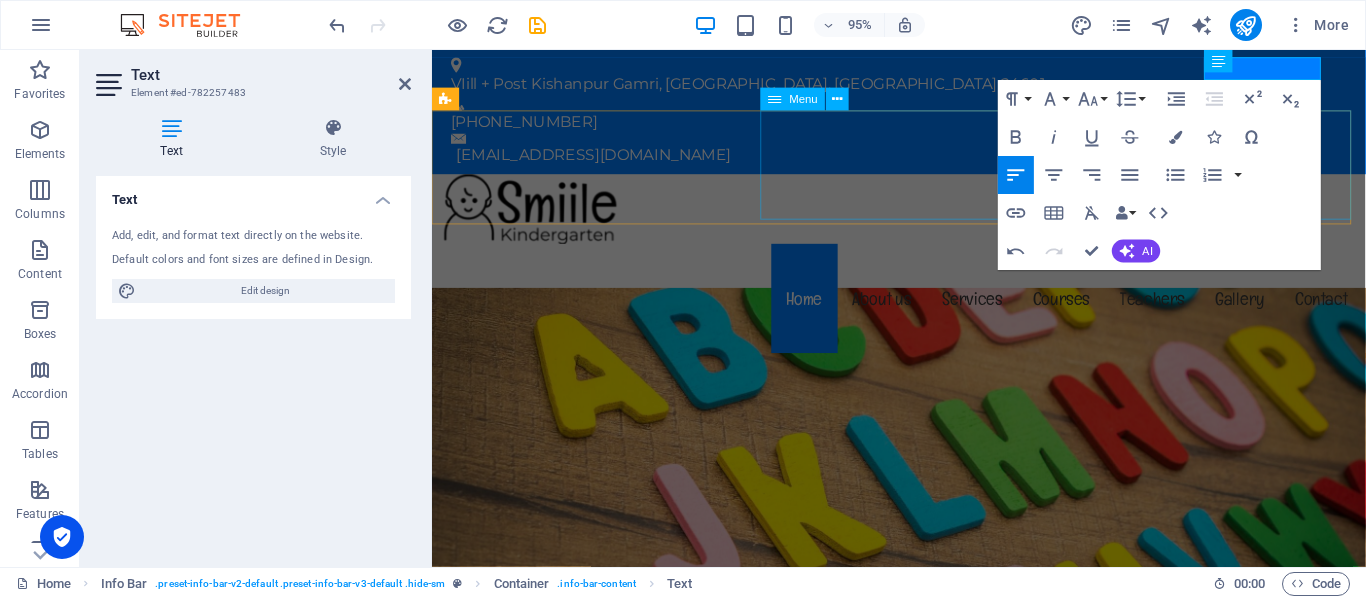 click on "Home About us Services Courses Teachers Gallery Contact" at bounding box center (924, 311) 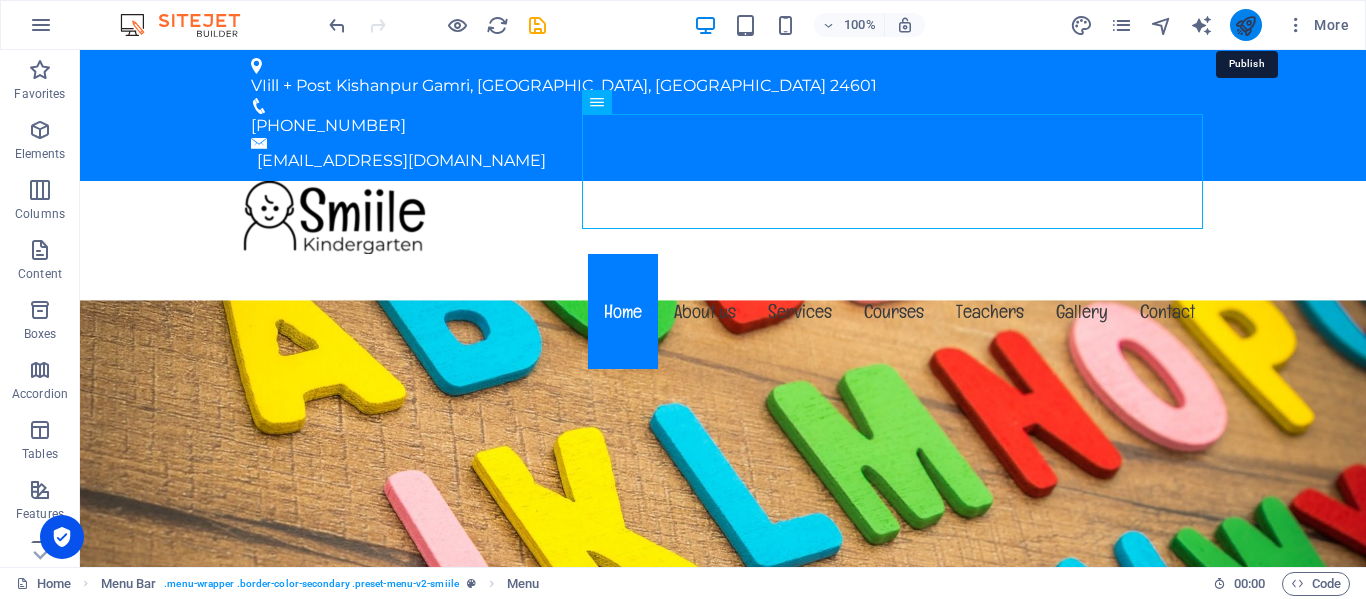 click at bounding box center (1245, 25) 